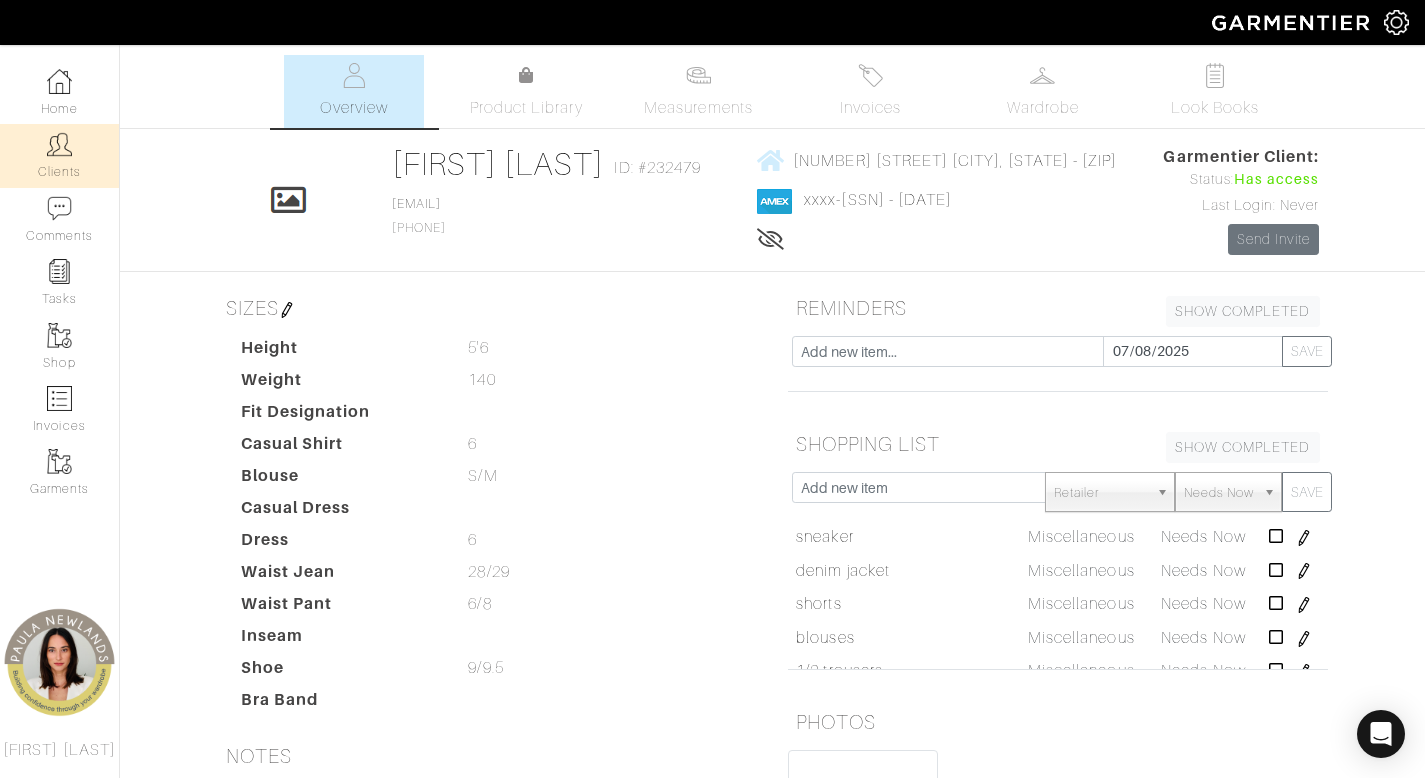 scroll, scrollTop: 0, scrollLeft: 0, axis: both 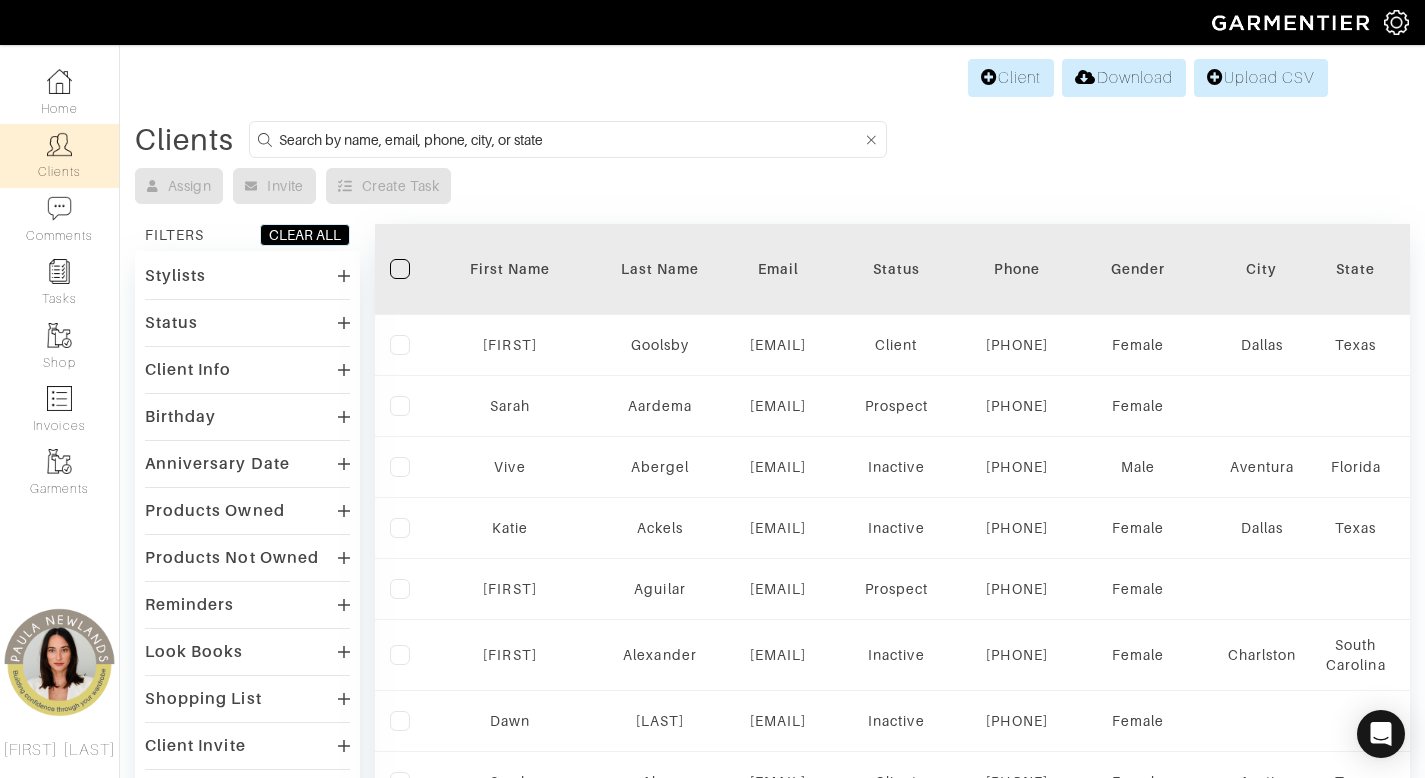 click at bounding box center [570, 139] 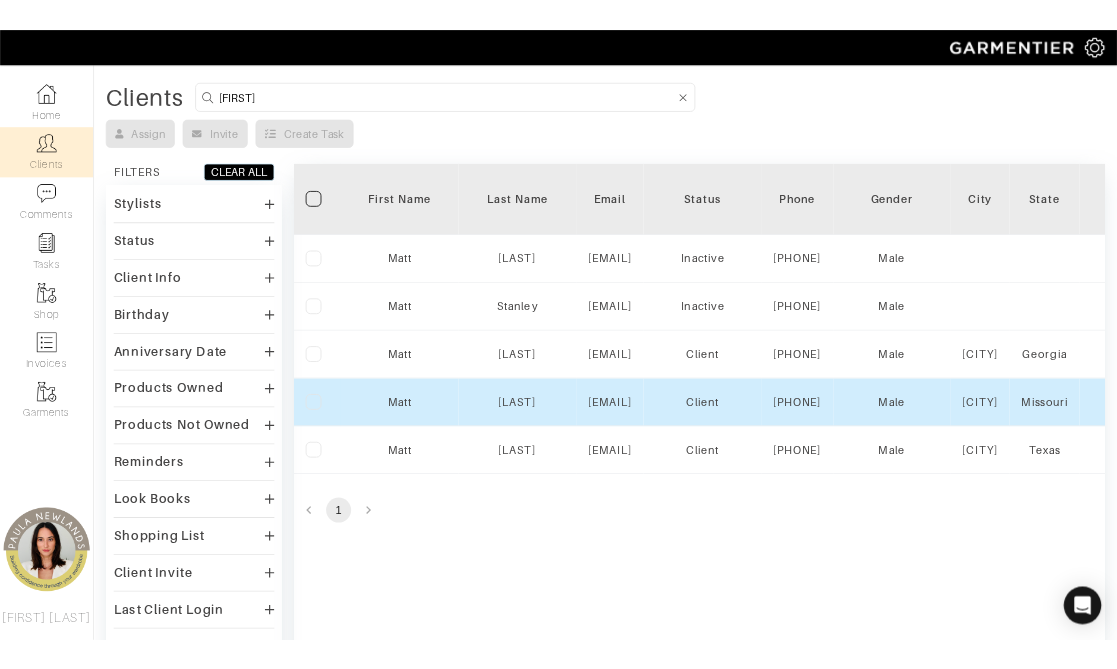 scroll, scrollTop: 0, scrollLeft: 0, axis: both 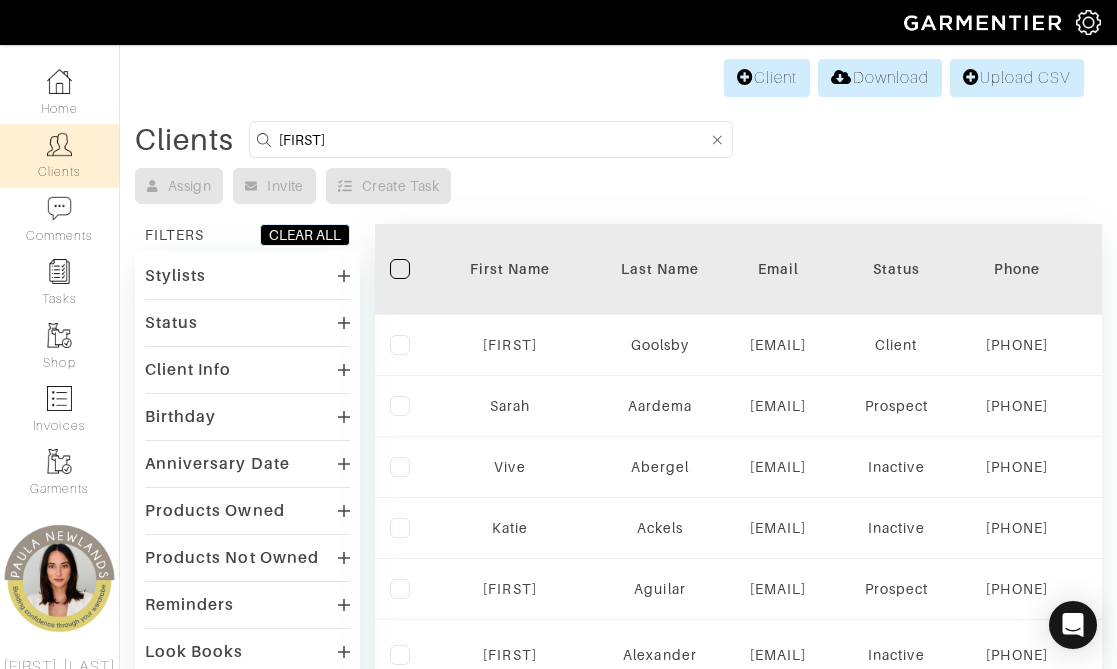 type on "molly" 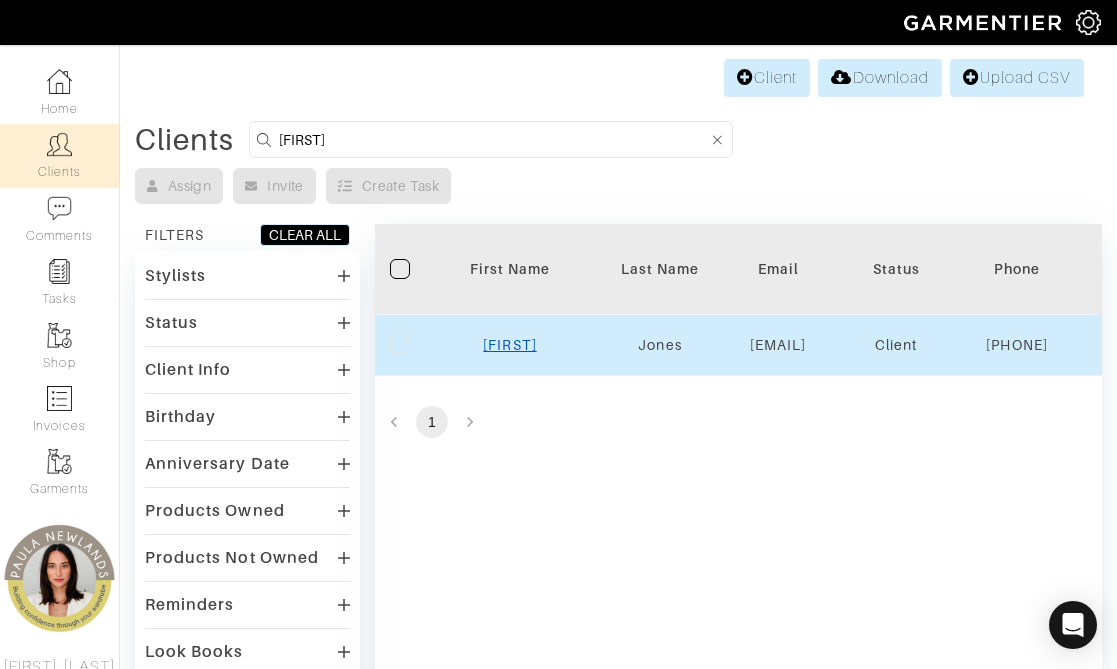 click on "Molly" at bounding box center (509, 345) 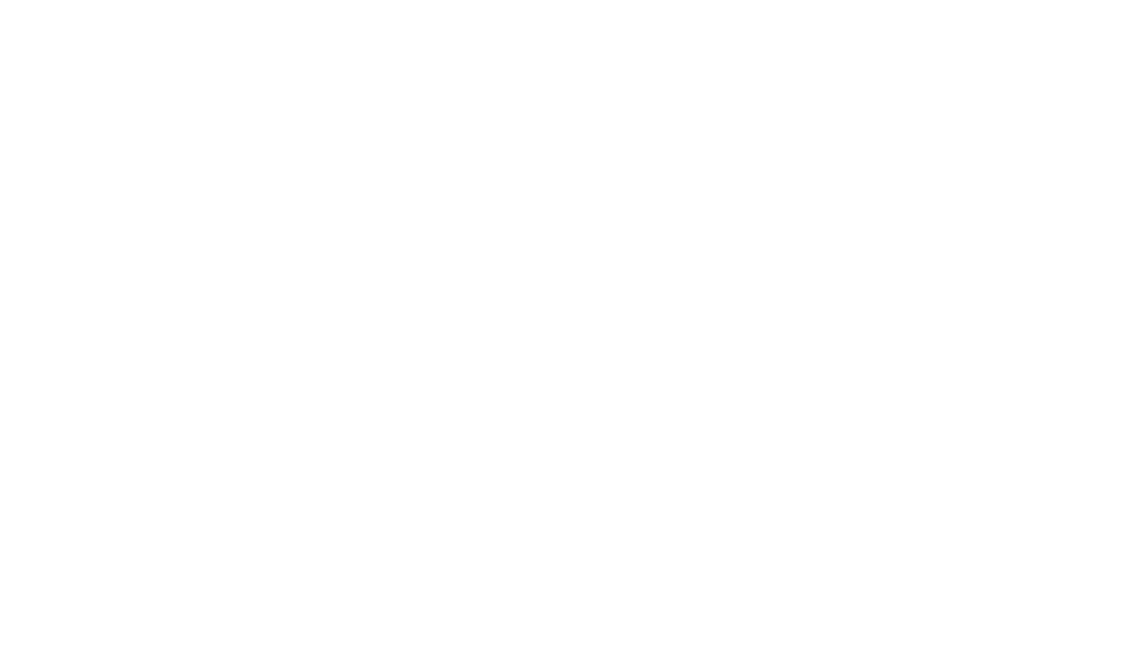 scroll, scrollTop: 0, scrollLeft: 0, axis: both 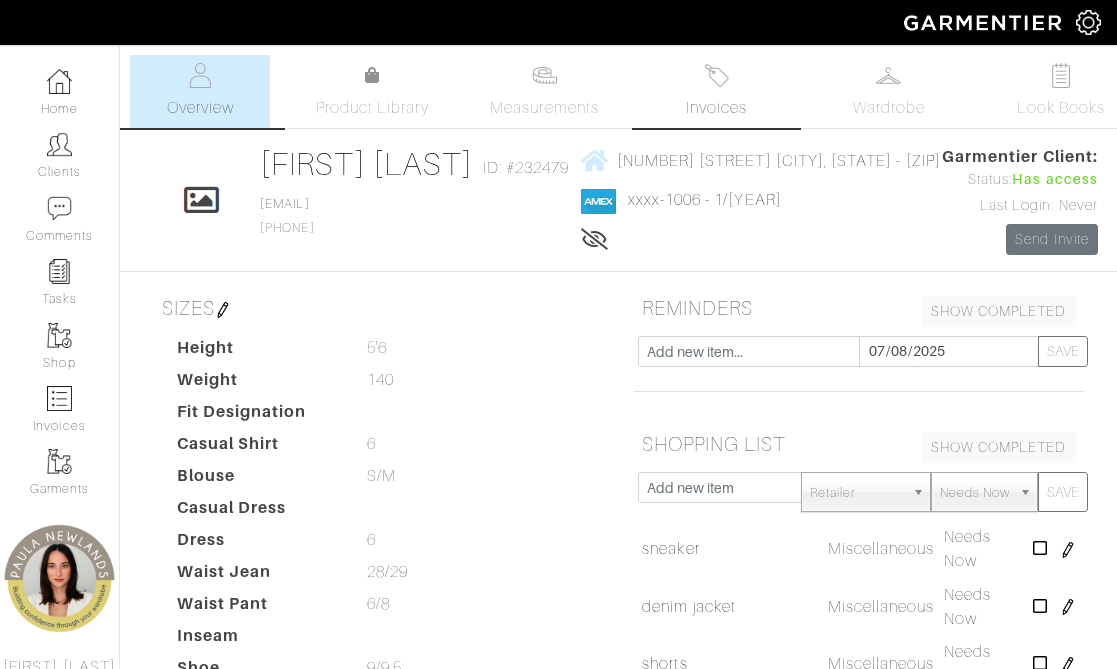 click on "Invoices" at bounding box center [716, 108] 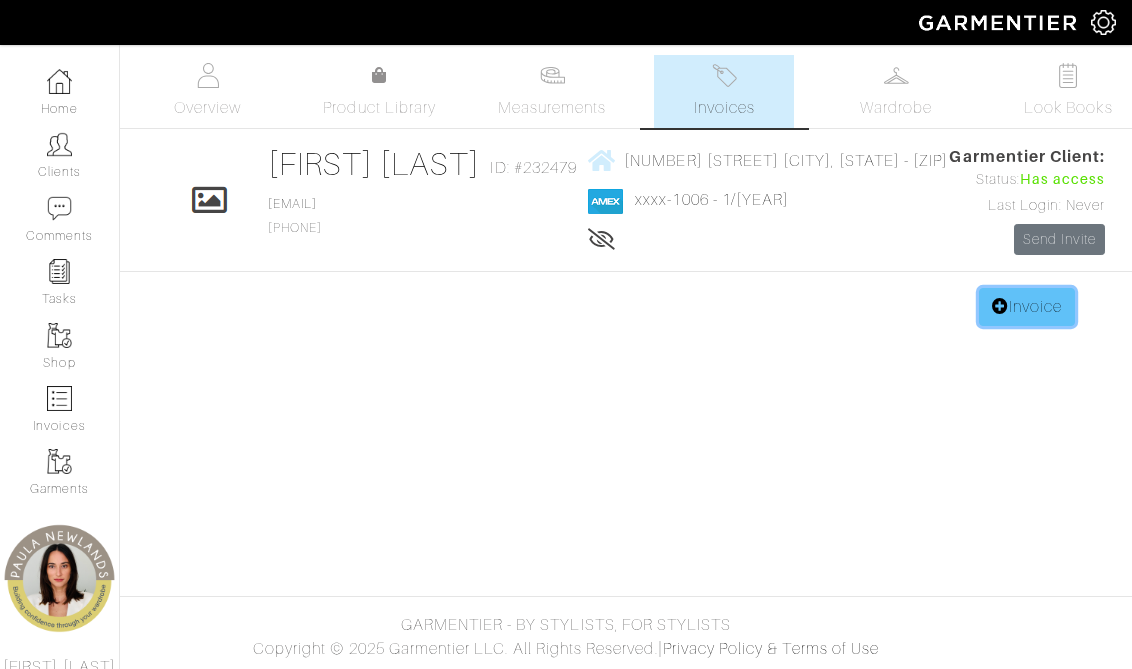 click on "Invoice" at bounding box center [1027, 307] 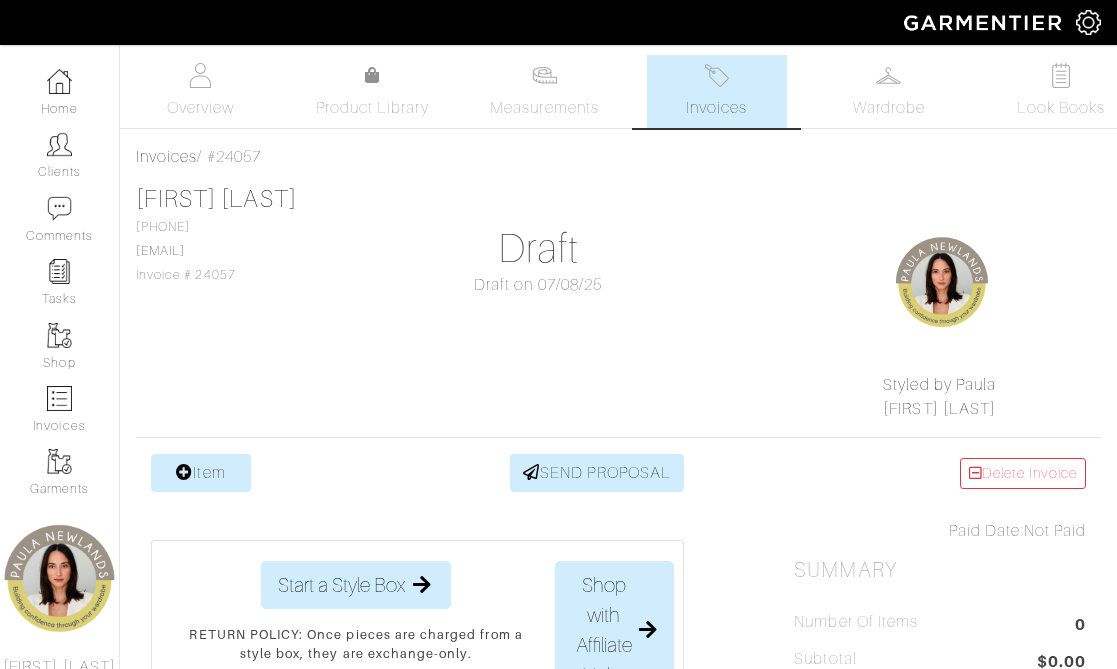 scroll, scrollTop: 0, scrollLeft: 0, axis: both 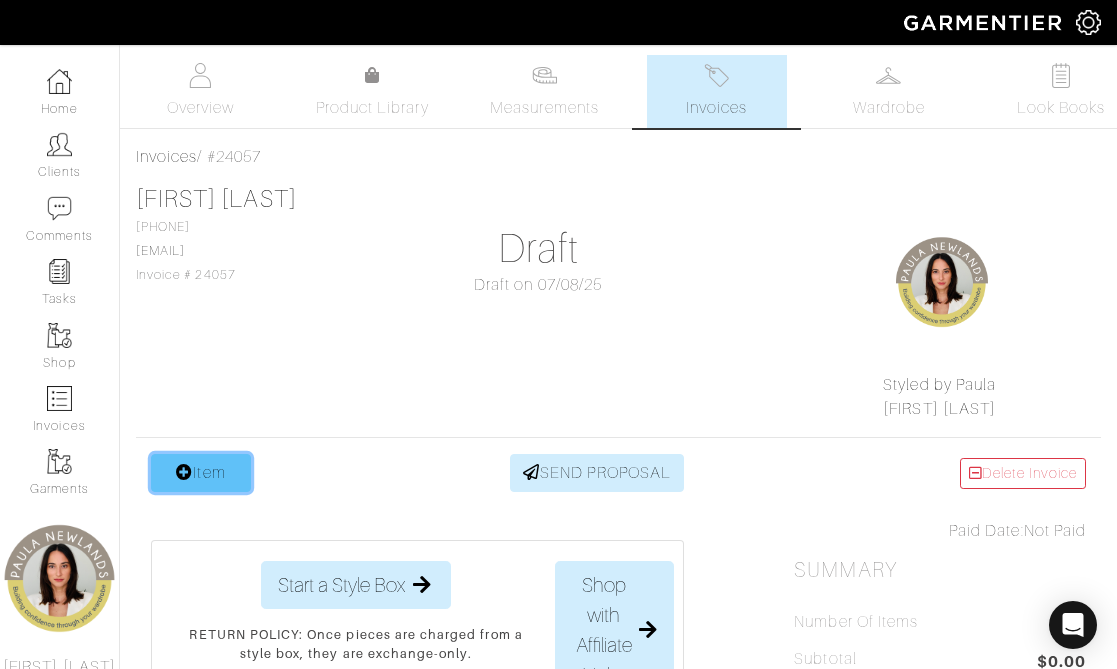 click on "Item" at bounding box center [201, 473] 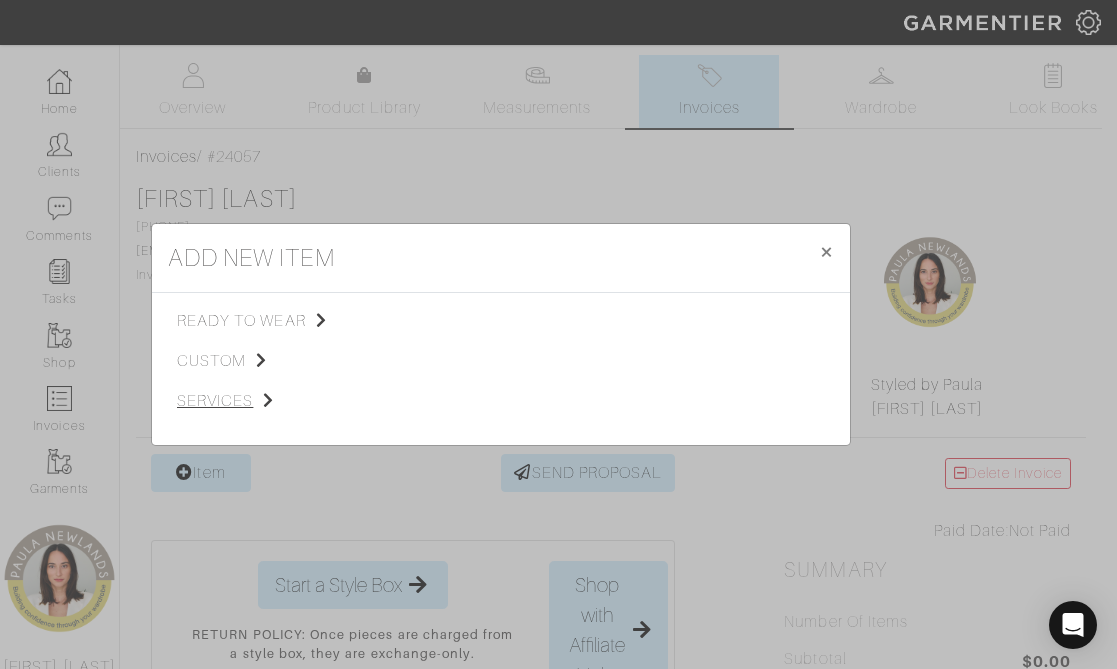 click on "services" at bounding box center [277, 401] 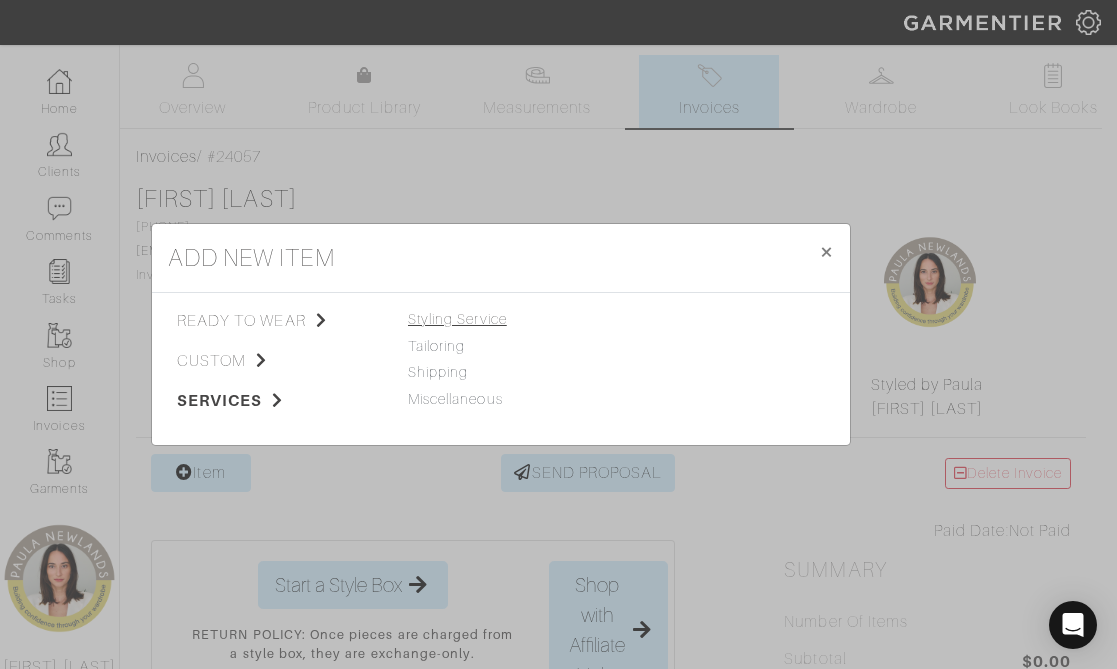click on "Styling Service" at bounding box center [457, 319] 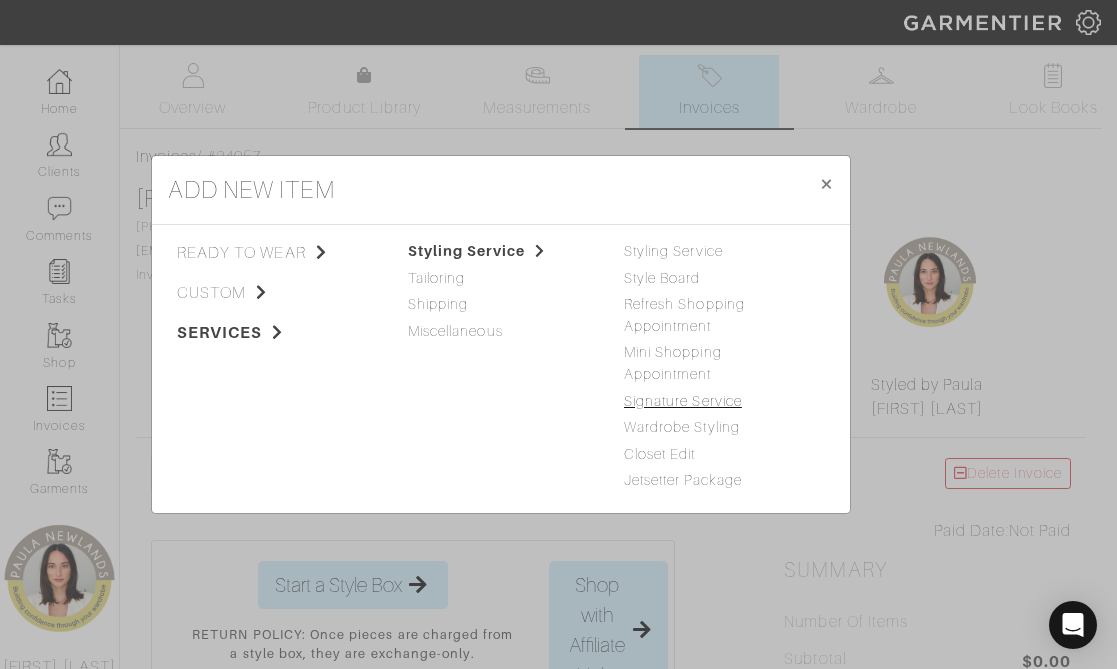 click on "Signature Service" at bounding box center [683, 401] 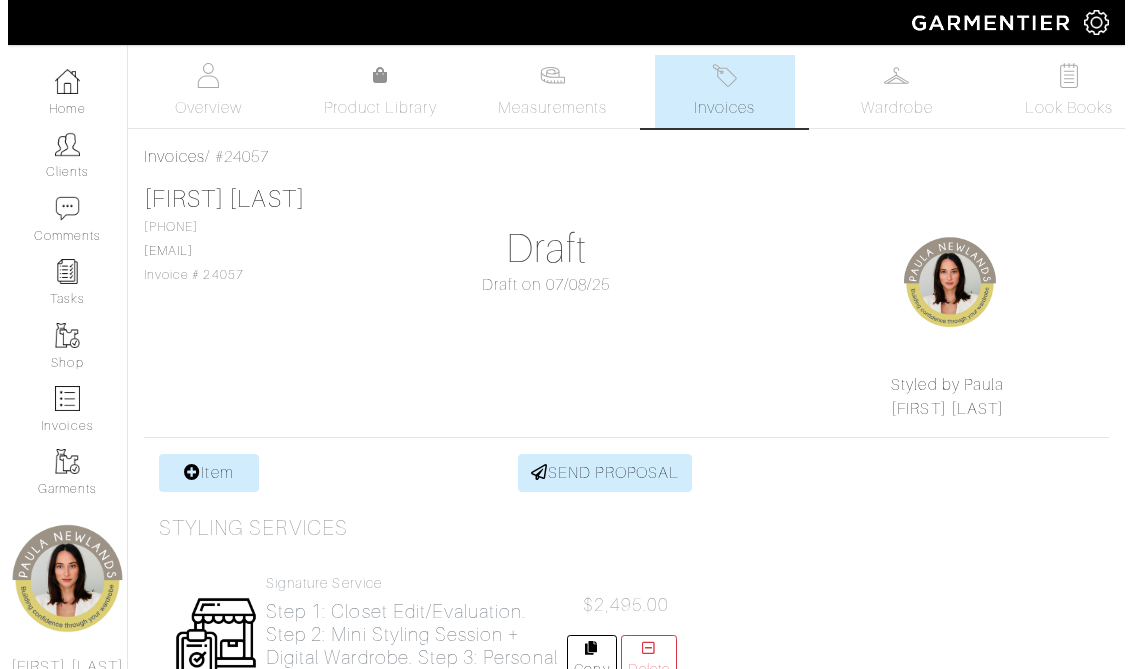 scroll, scrollTop: 0, scrollLeft: 0, axis: both 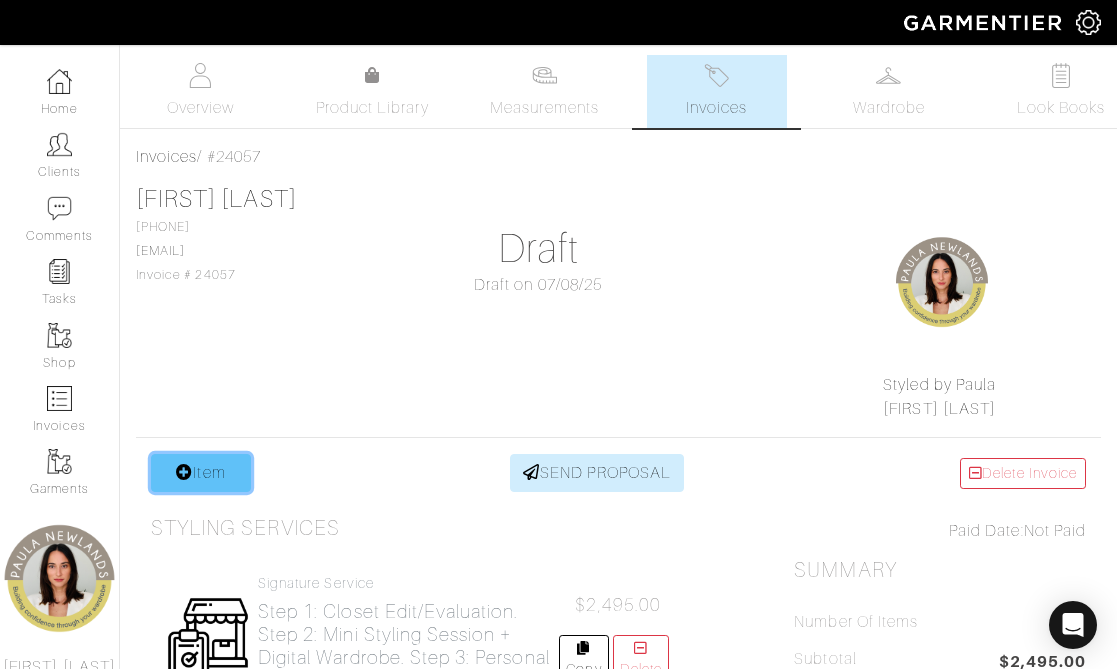 click on "Item" at bounding box center [201, 473] 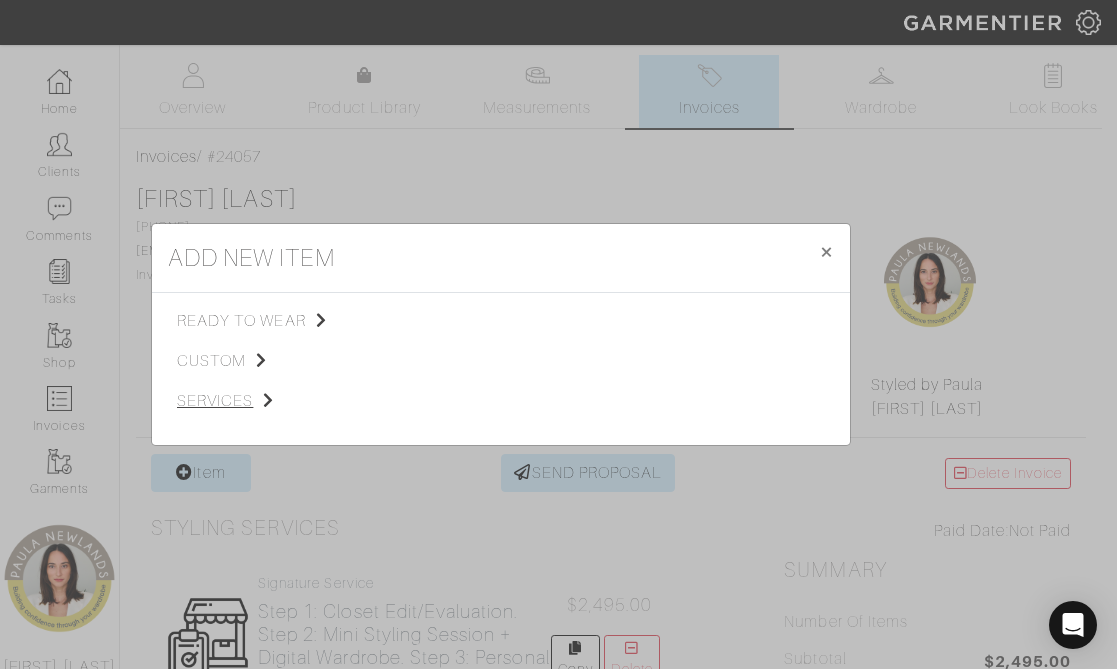 click on "services" at bounding box center (277, 401) 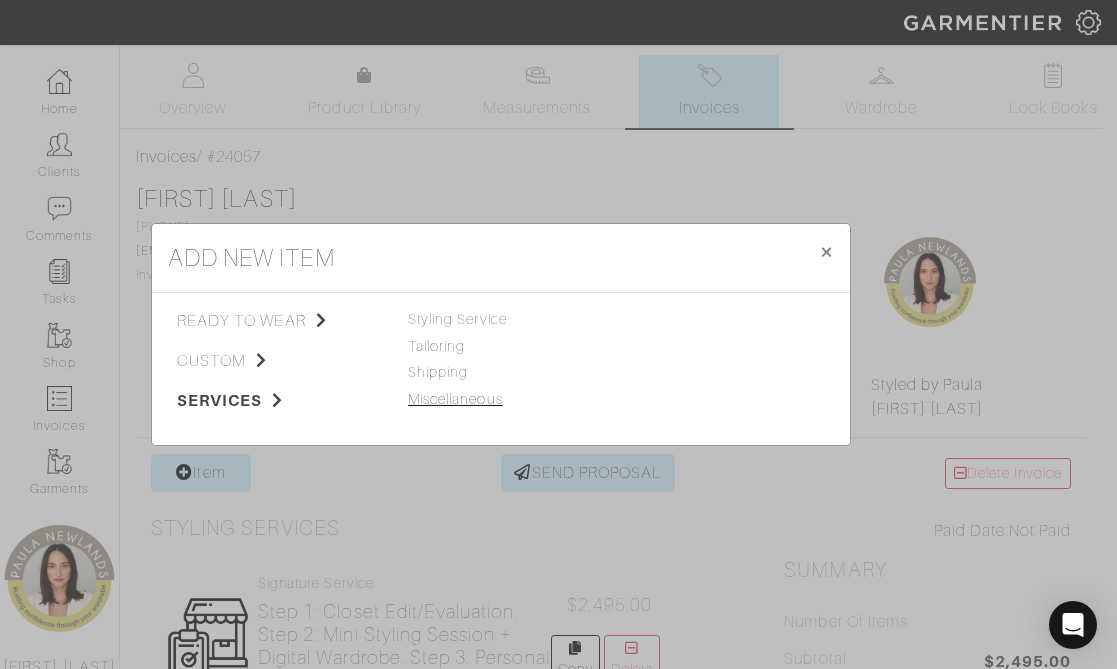 click on "Miscellaneous" at bounding box center (455, 399) 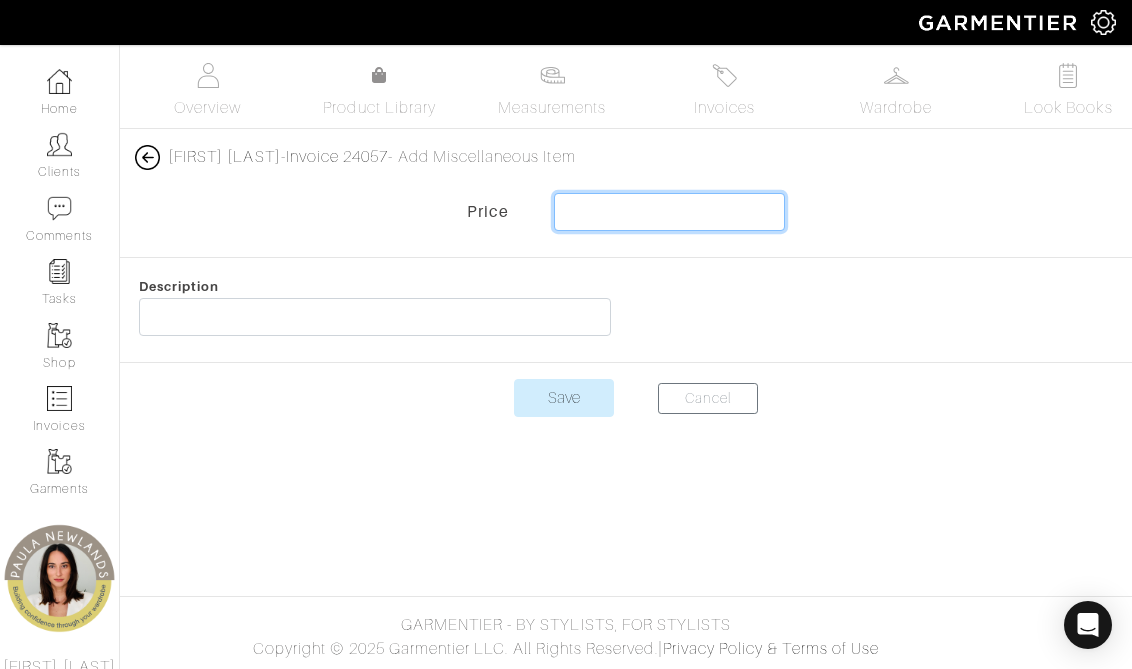 click at bounding box center [669, 212] 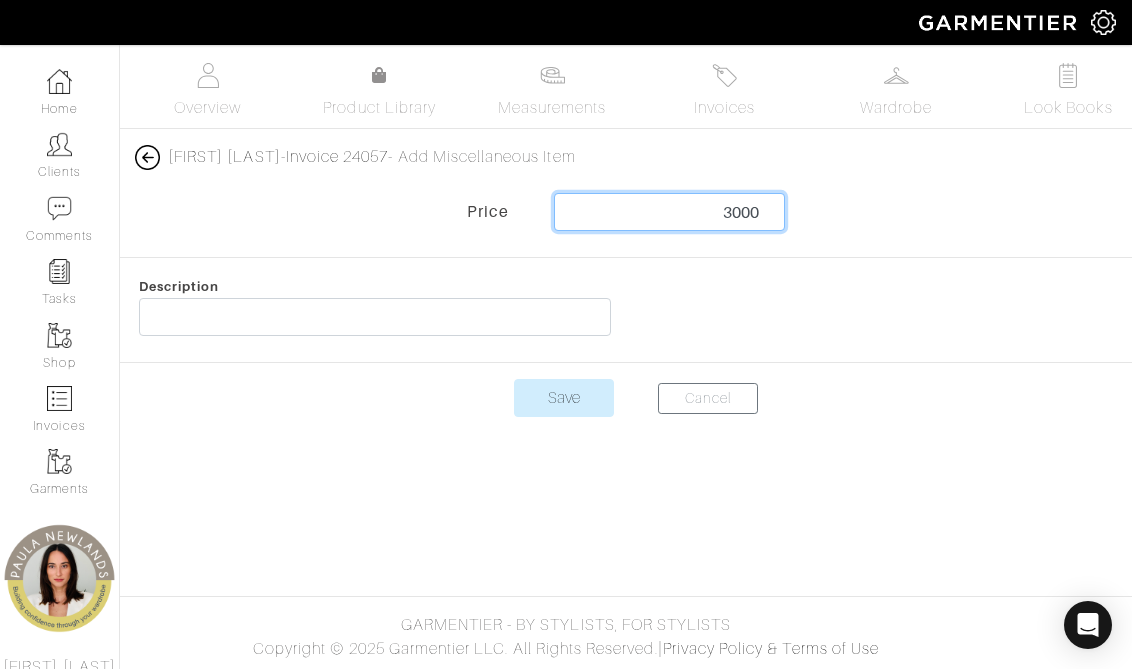 type on "3000" 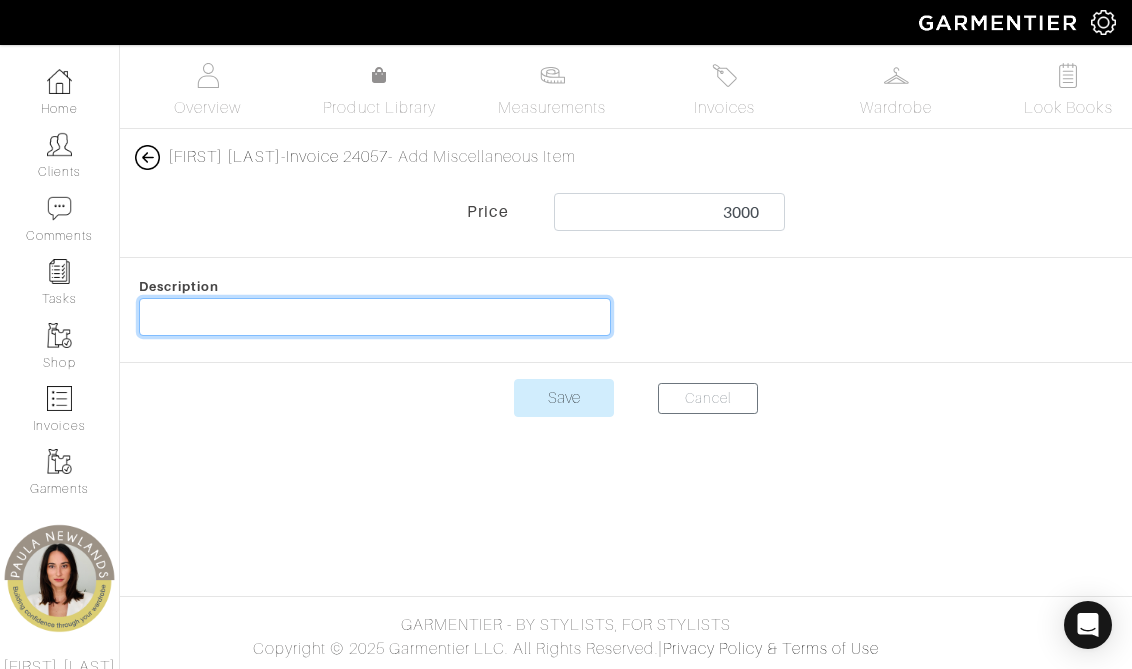 click at bounding box center [375, 317] 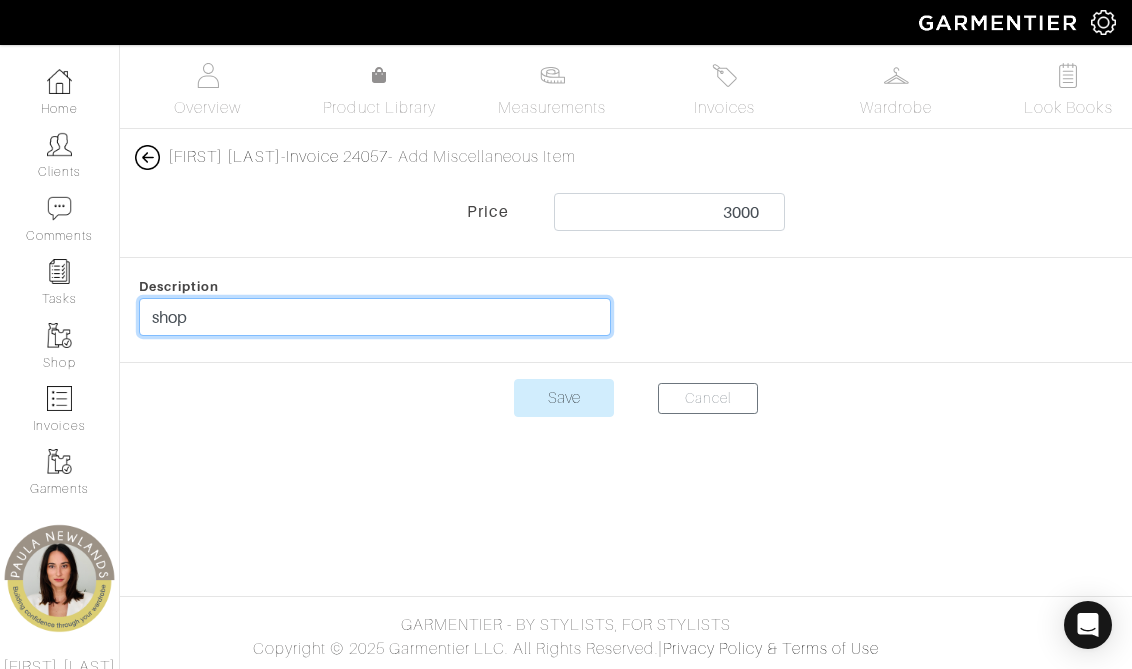 type on "shopping budget" 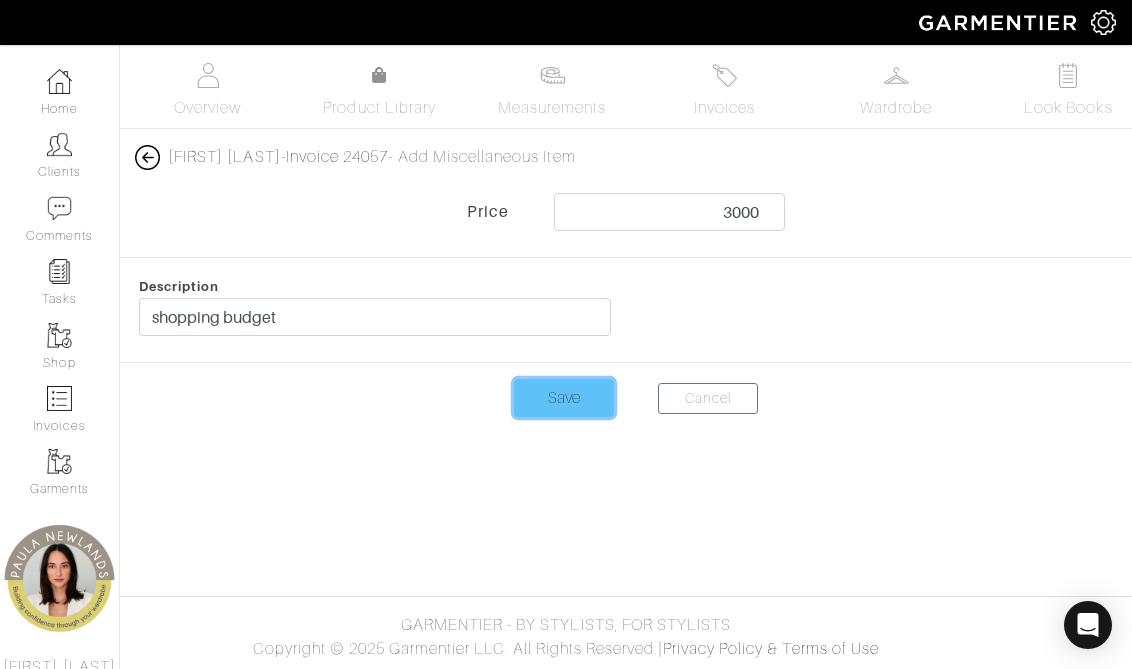 click on "Save" at bounding box center [564, 398] 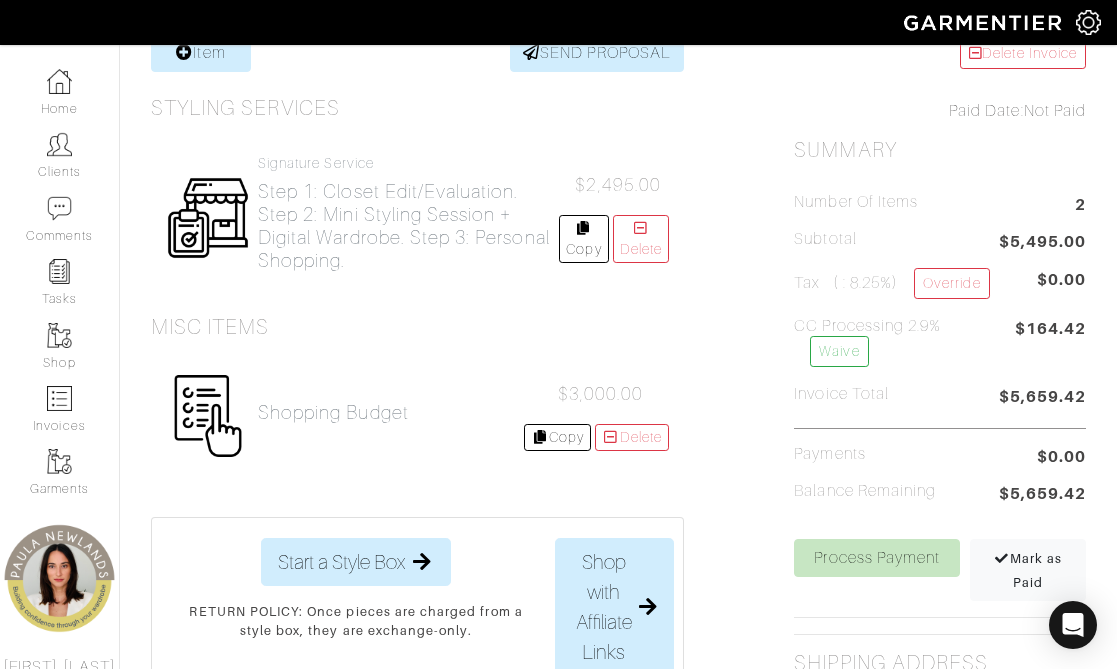 scroll, scrollTop: 422, scrollLeft: 0, axis: vertical 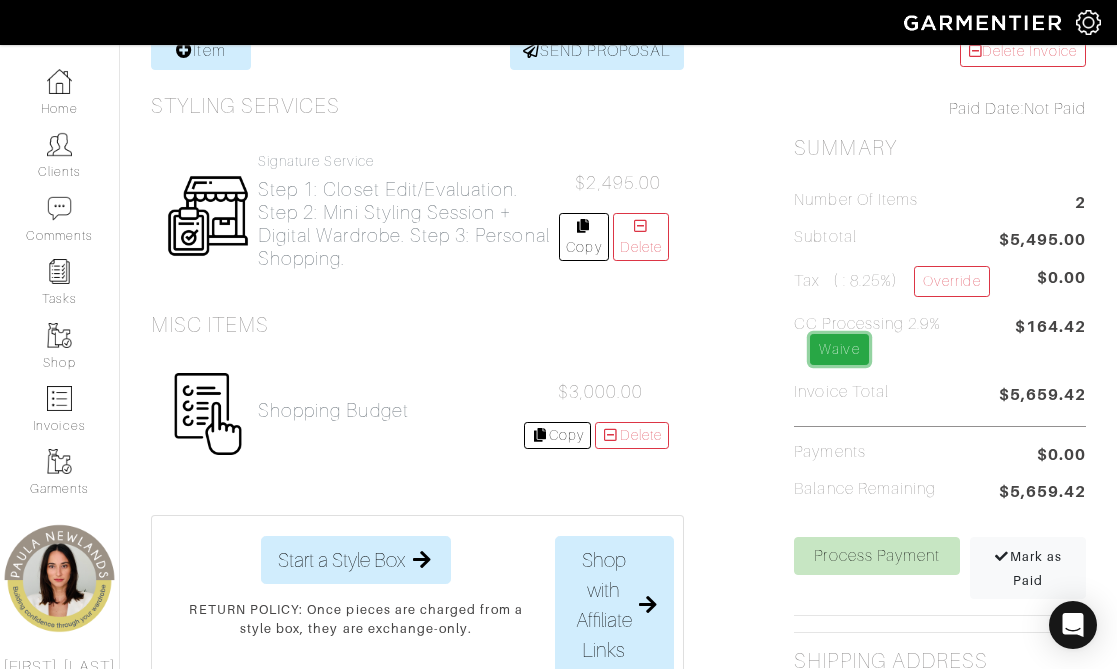 click on "Waive" at bounding box center [839, 349] 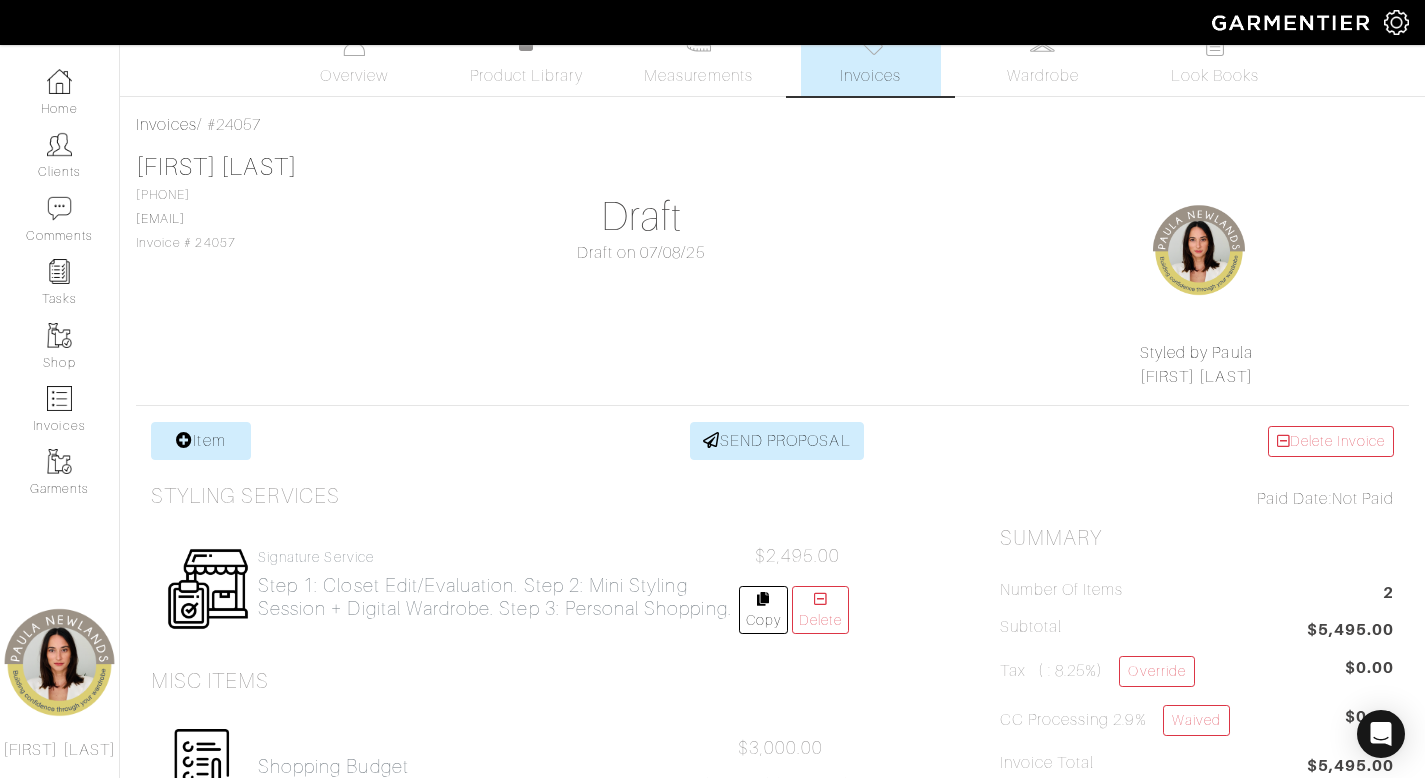 scroll, scrollTop: 0, scrollLeft: 0, axis: both 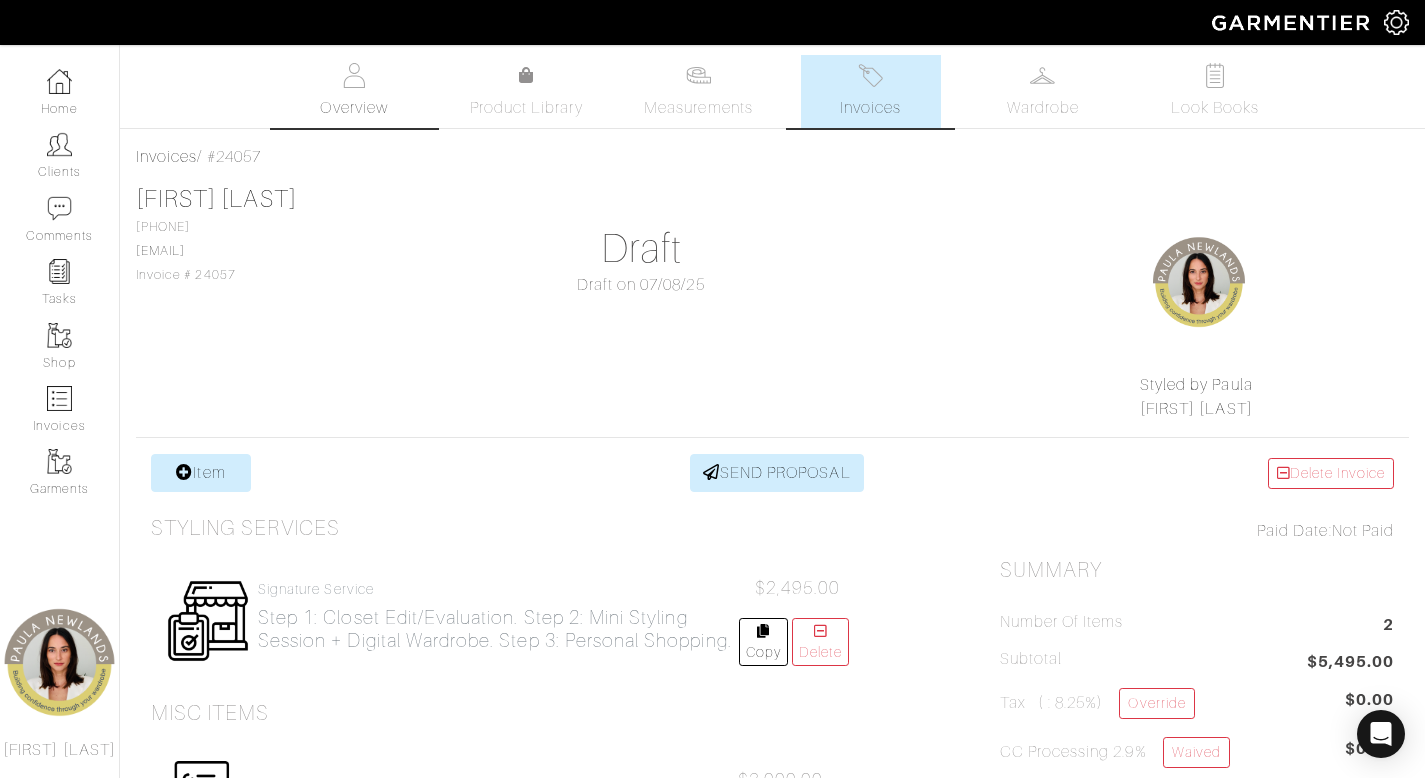 click on "Overview" at bounding box center (353, 108) 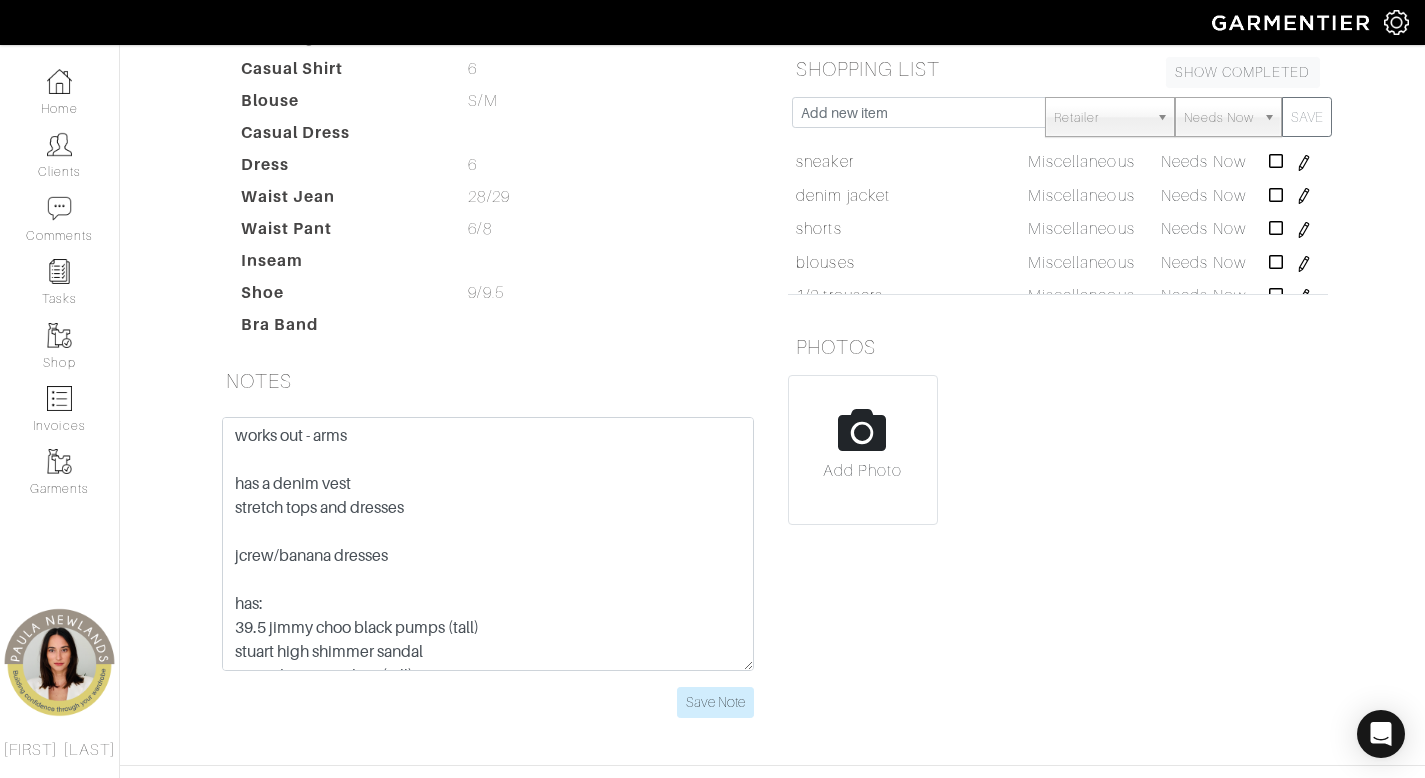scroll, scrollTop: 377, scrollLeft: 0, axis: vertical 